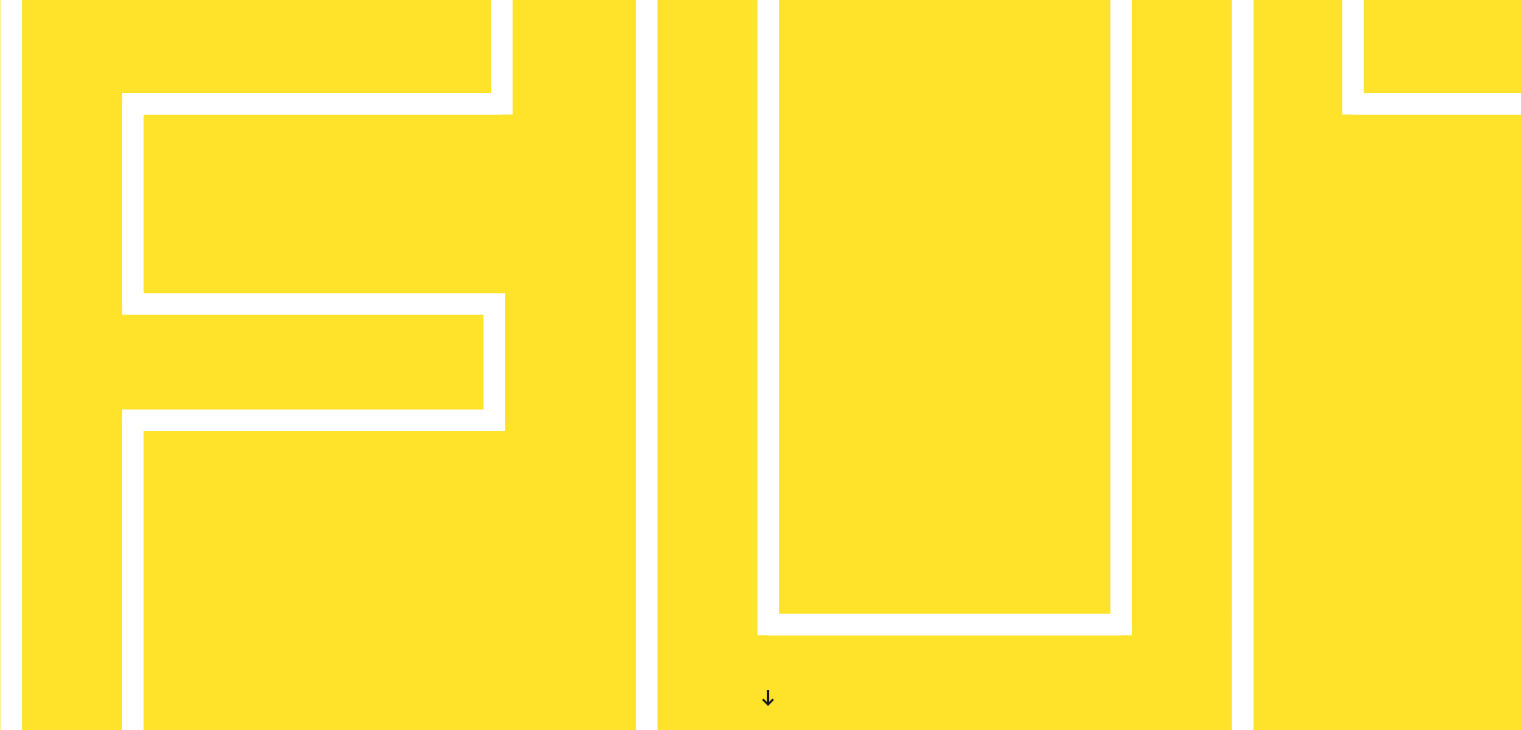 scroll, scrollTop: 0, scrollLeft: 0, axis: both 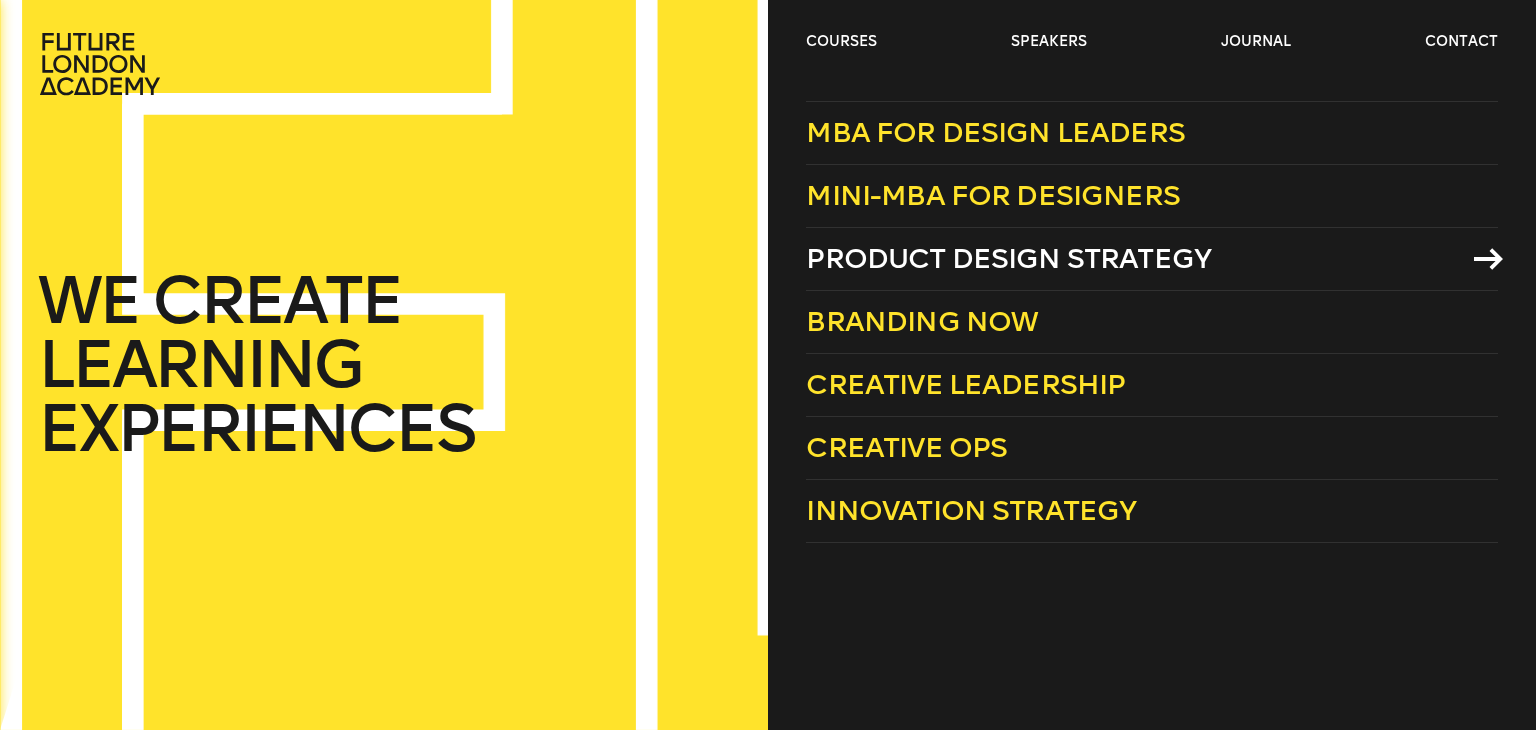 click on "Product Design Strategy" at bounding box center (1008, 258) 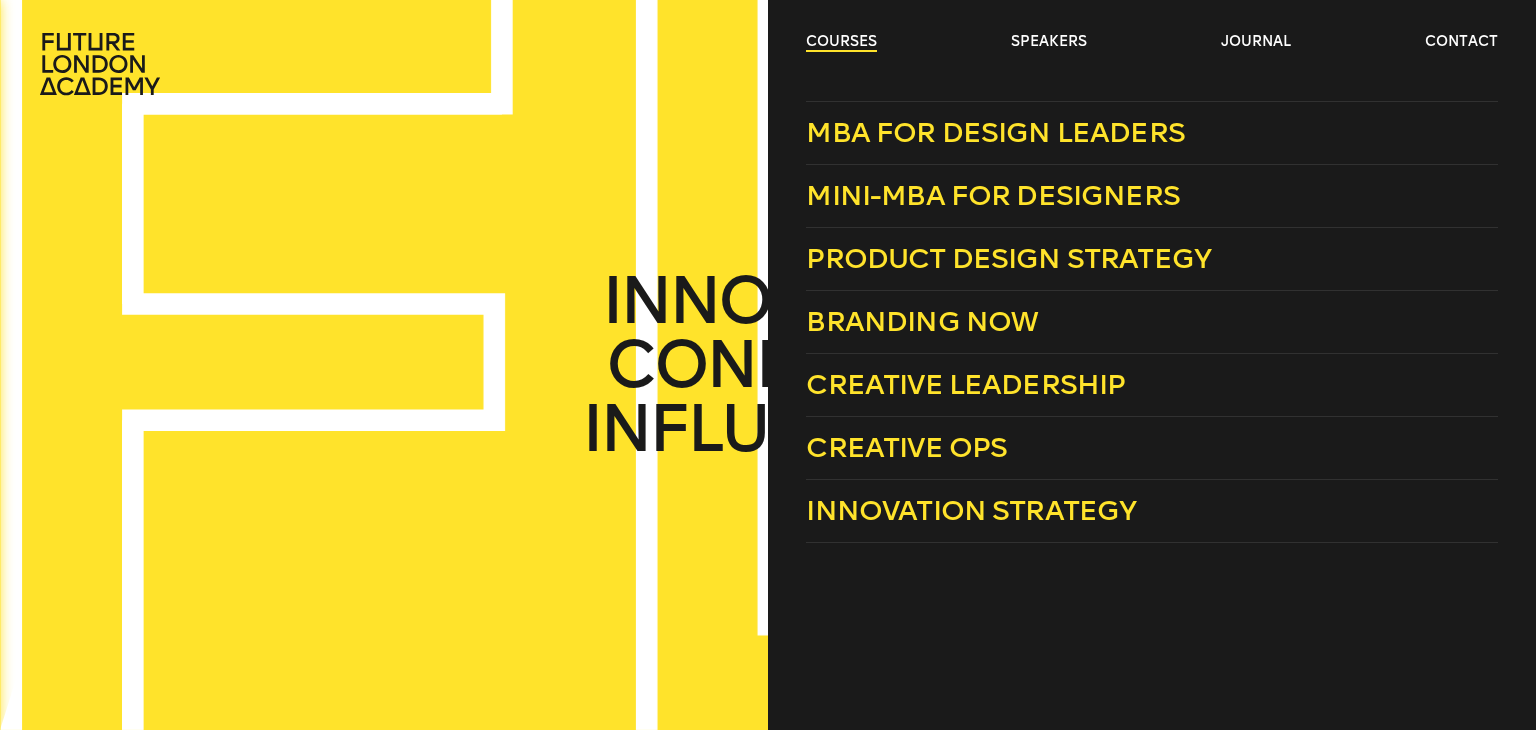 click on "courses" at bounding box center (841, 42) 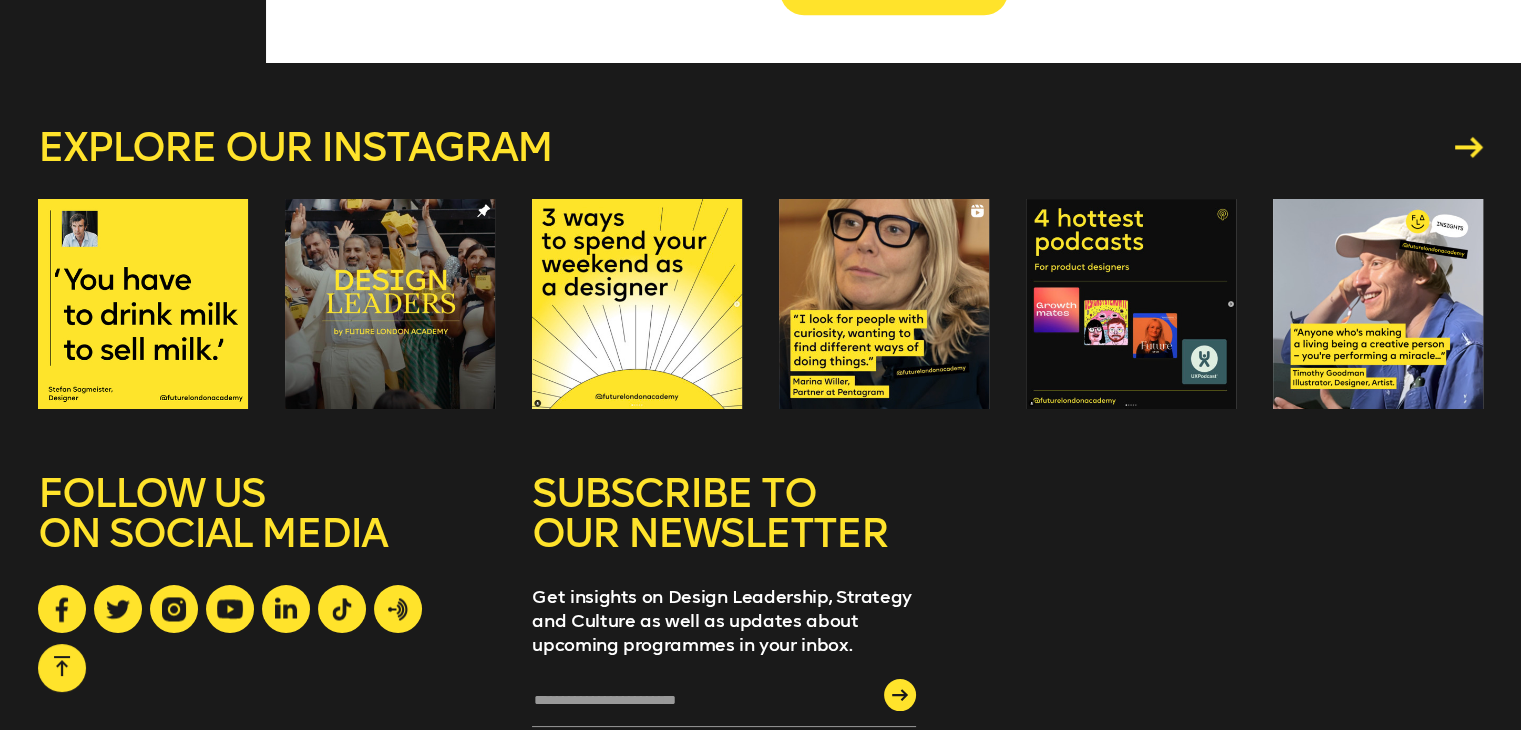 scroll, scrollTop: 3085, scrollLeft: 0, axis: vertical 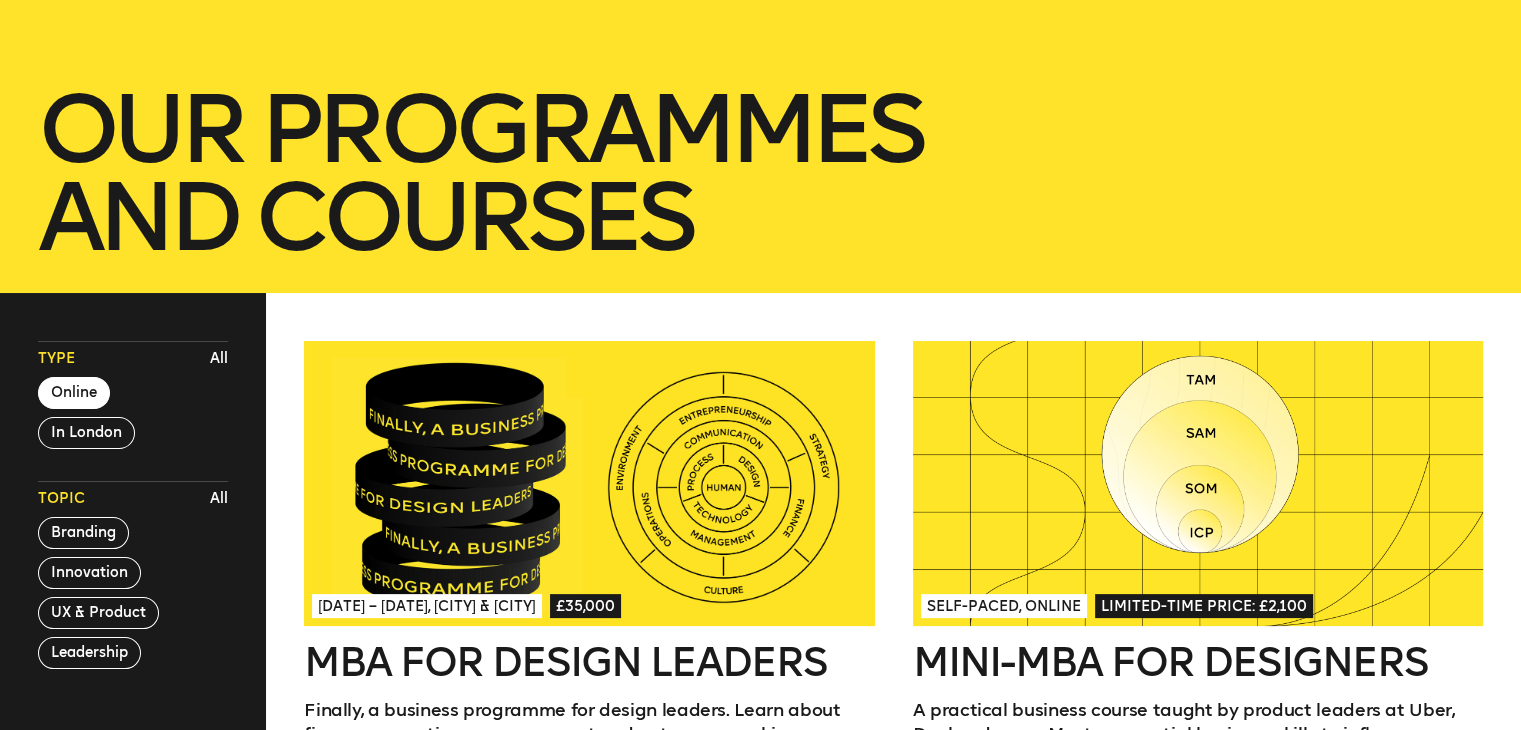 click on "Online" at bounding box center (74, 393) 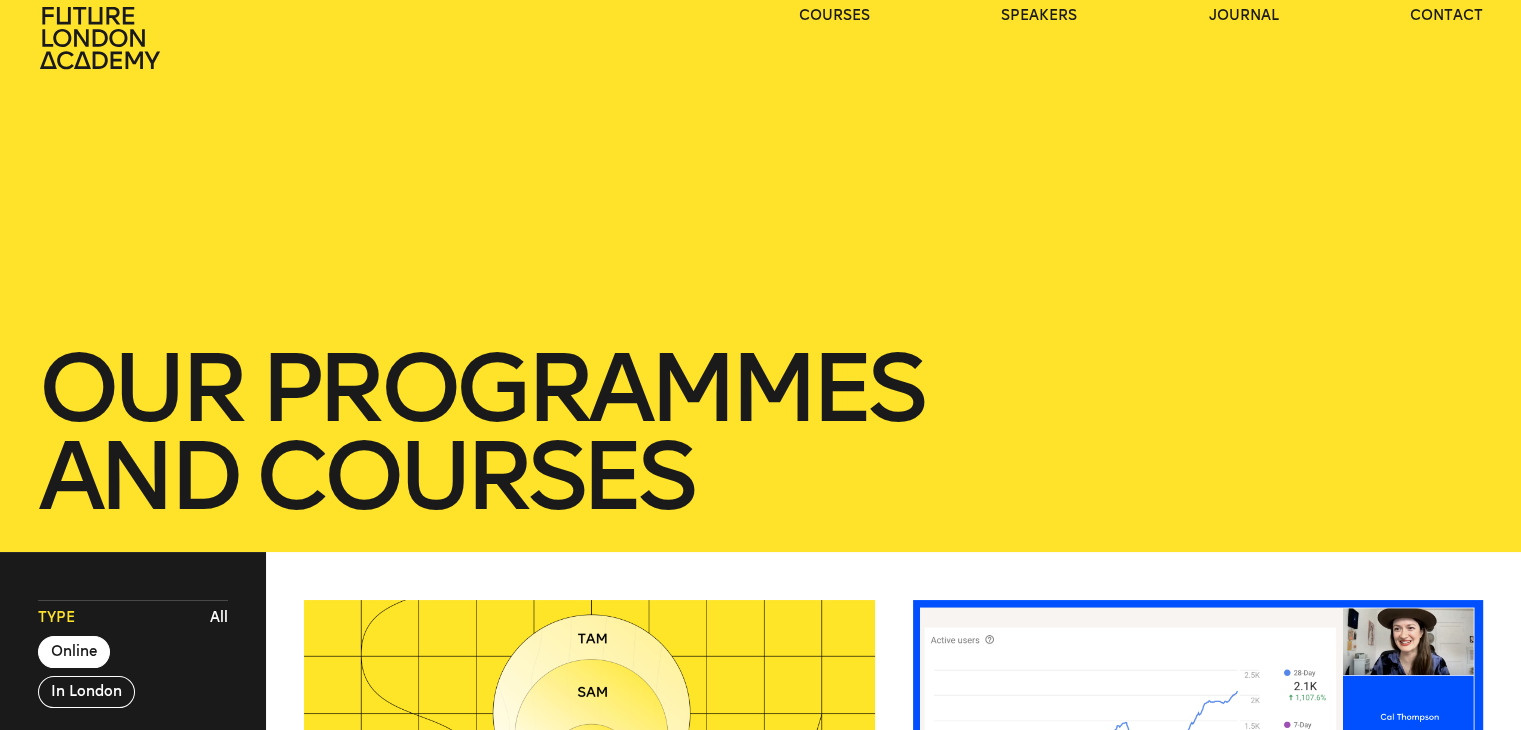 scroll, scrollTop: 0, scrollLeft: 0, axis: both 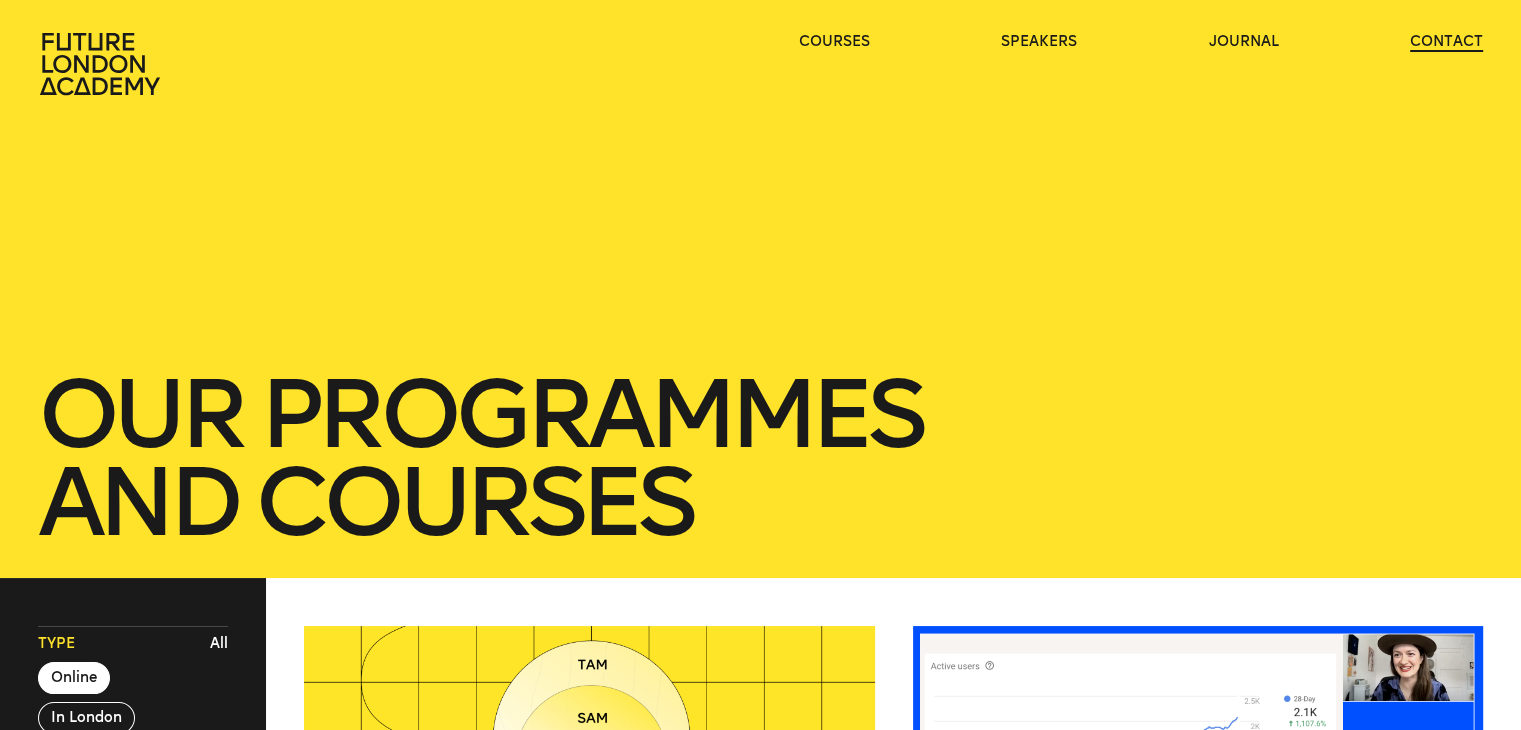 click on "contact" at bounding box center [1446, 42] 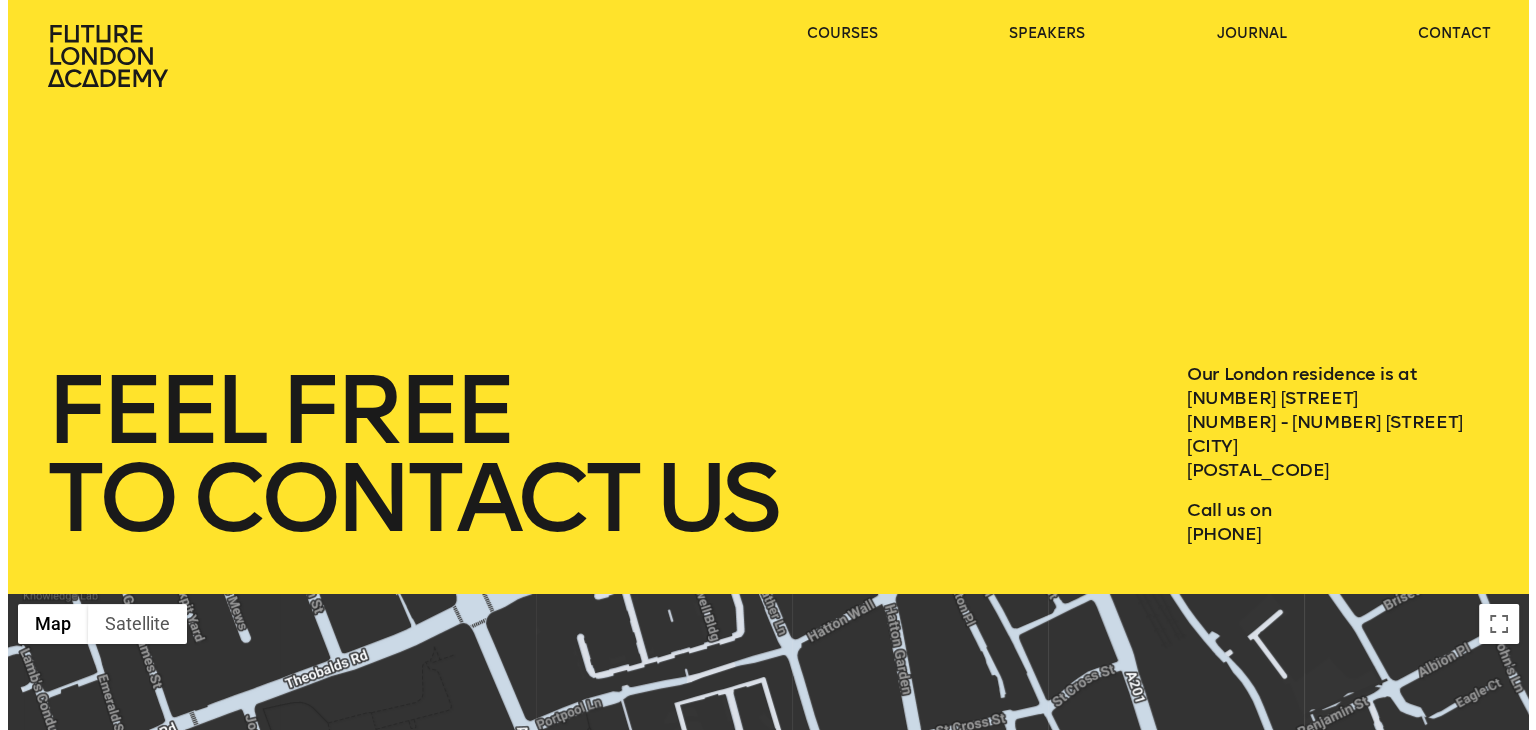 scroll, scrollTop: 0, scrollLeft: 0, axis: both 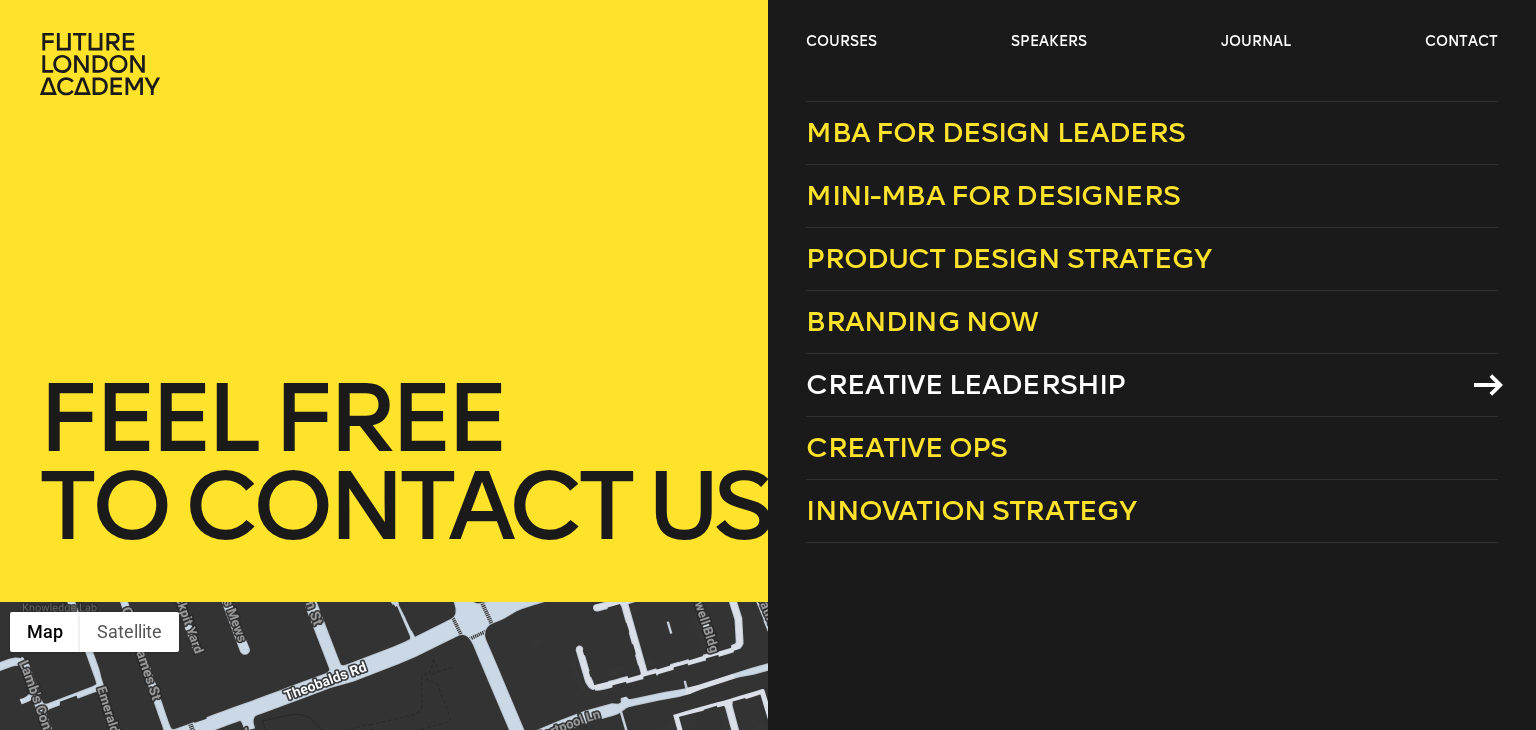click on "Creative Leadership" at bounding box center (965, 384) 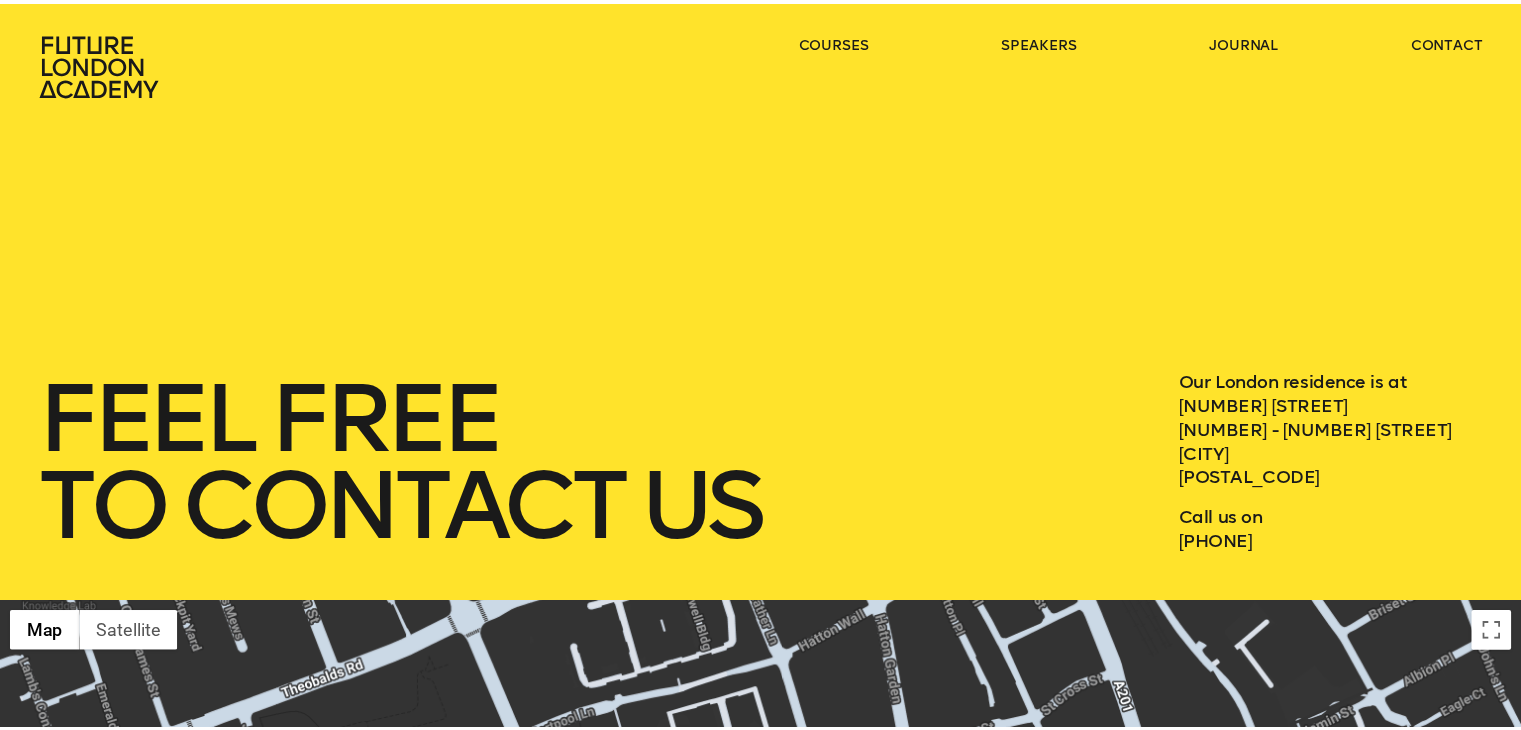 scroll, scrollTop: 2400, scrollLeft: 0, axis: vertical 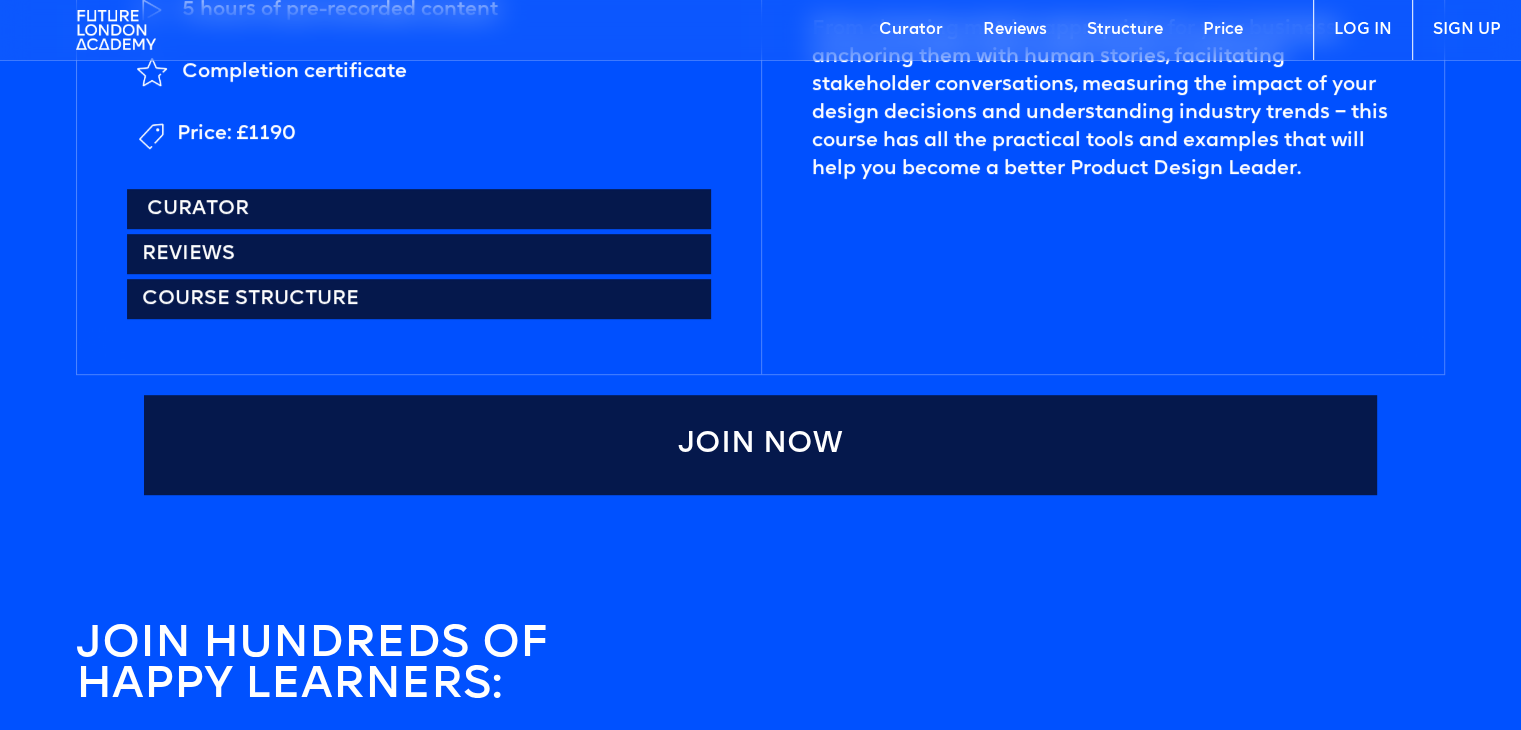 click on "Curator" at bounding box center (418, 209) 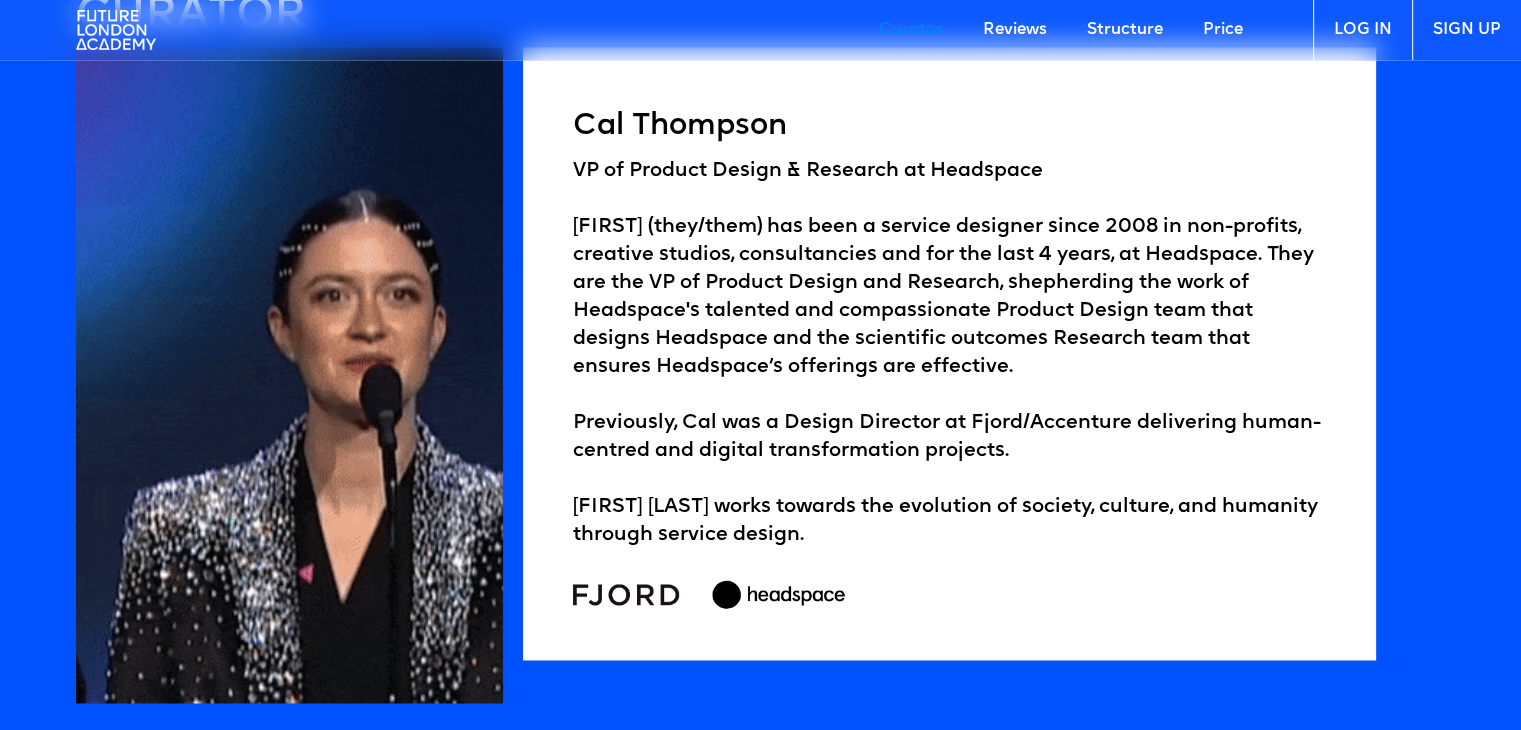 scroll, scrollTop: 3038, scrollLeft: 0, axis: vertical 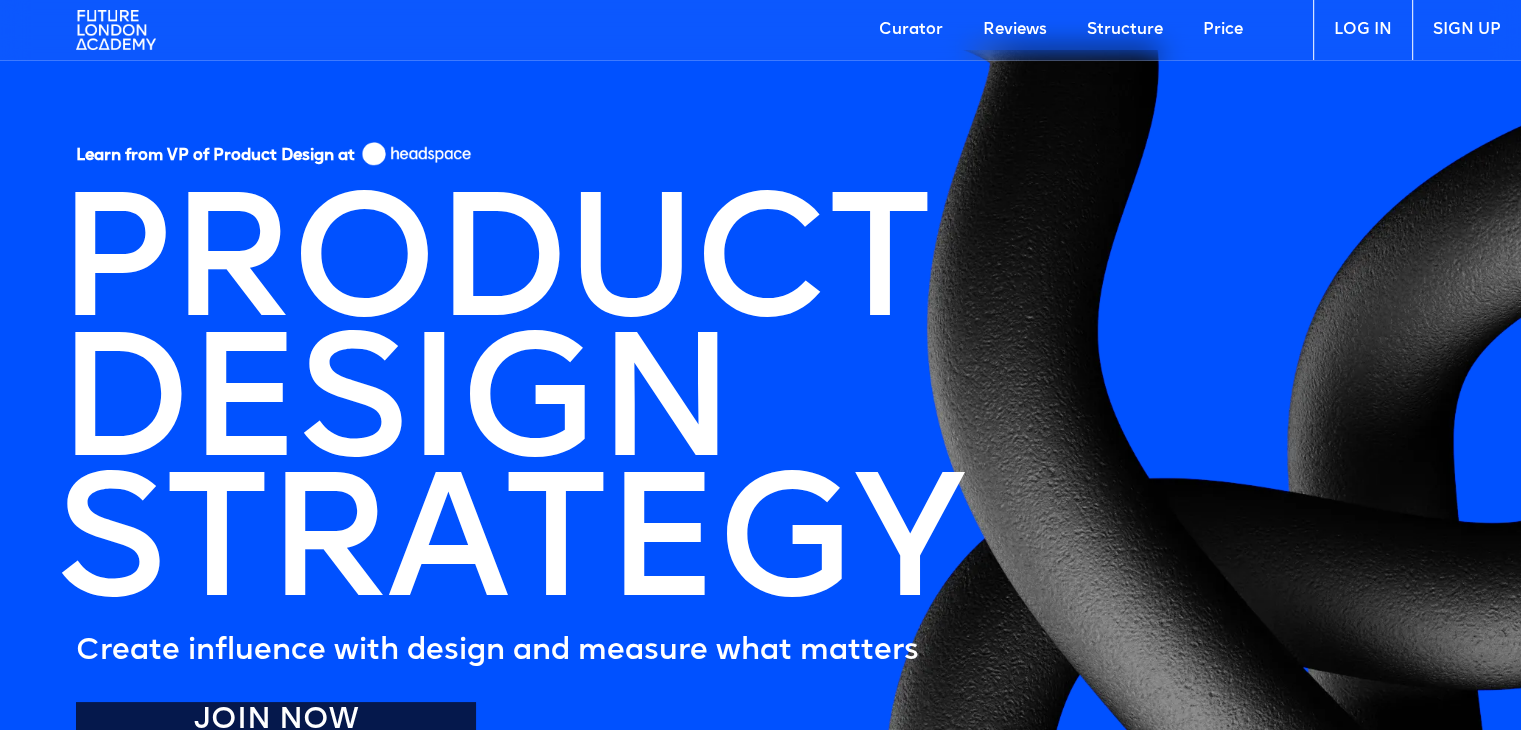 click on "Curator" at bounding box center (911, 30) 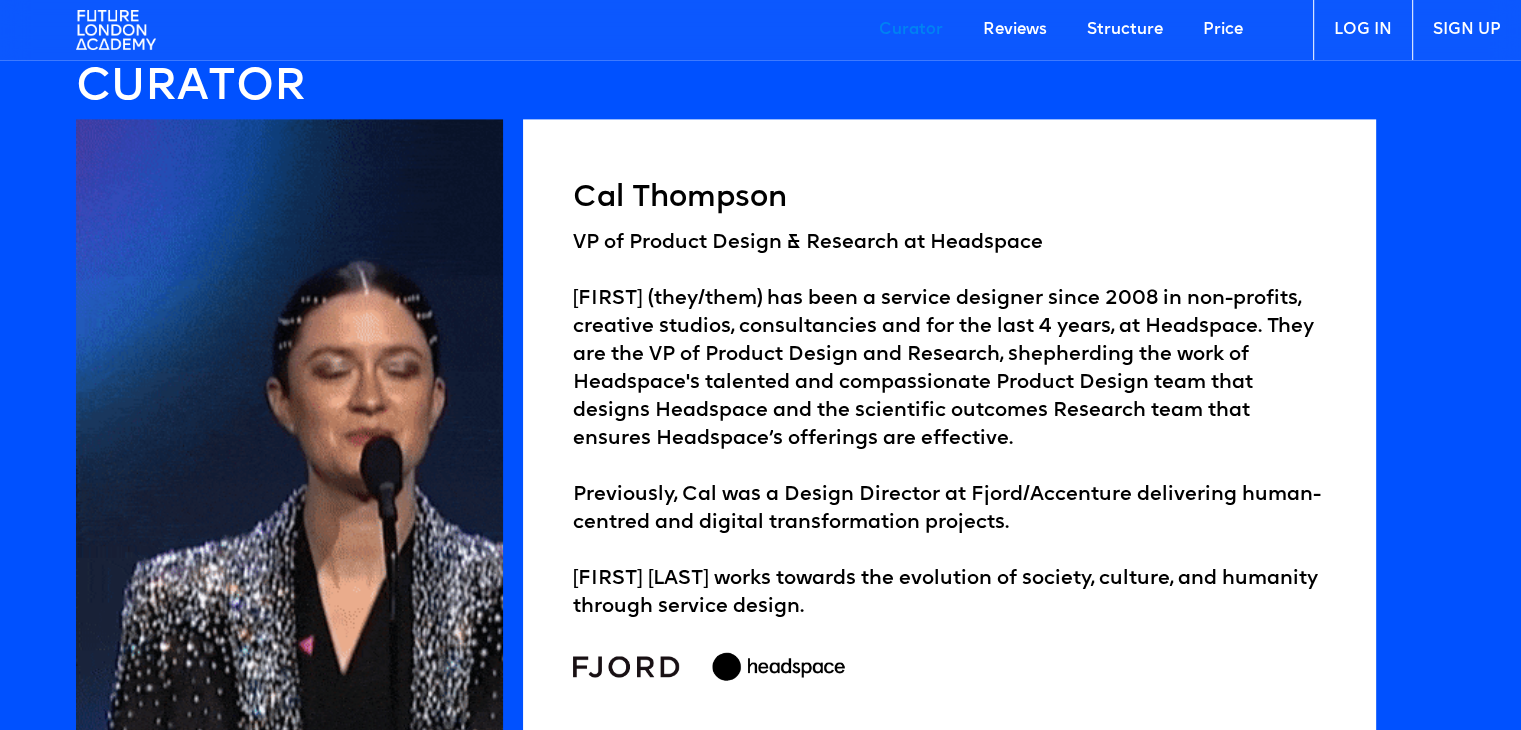 scroll, scrollTop: 2938, scrollLeft: 0, axis: vertical 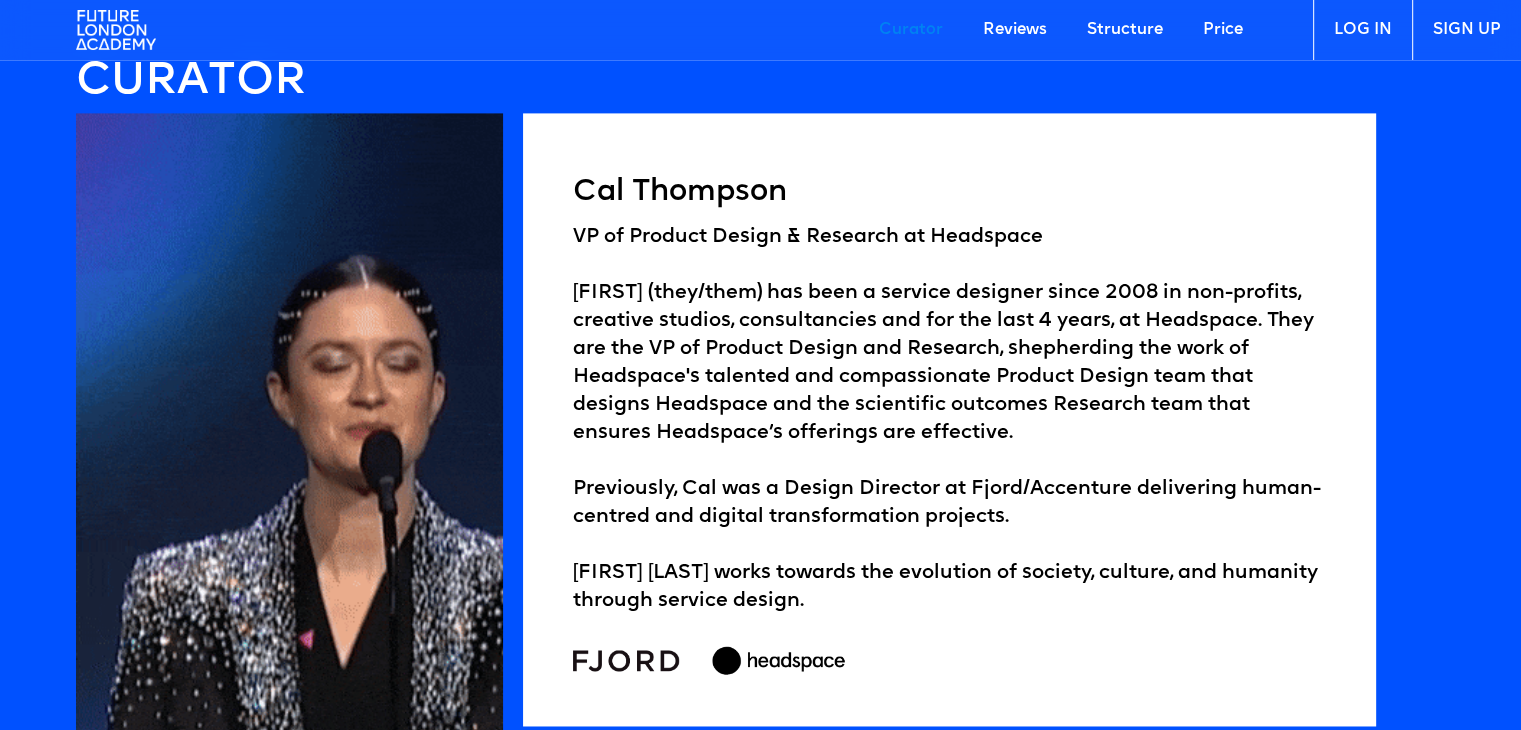 click at bounding box center [116, 30] 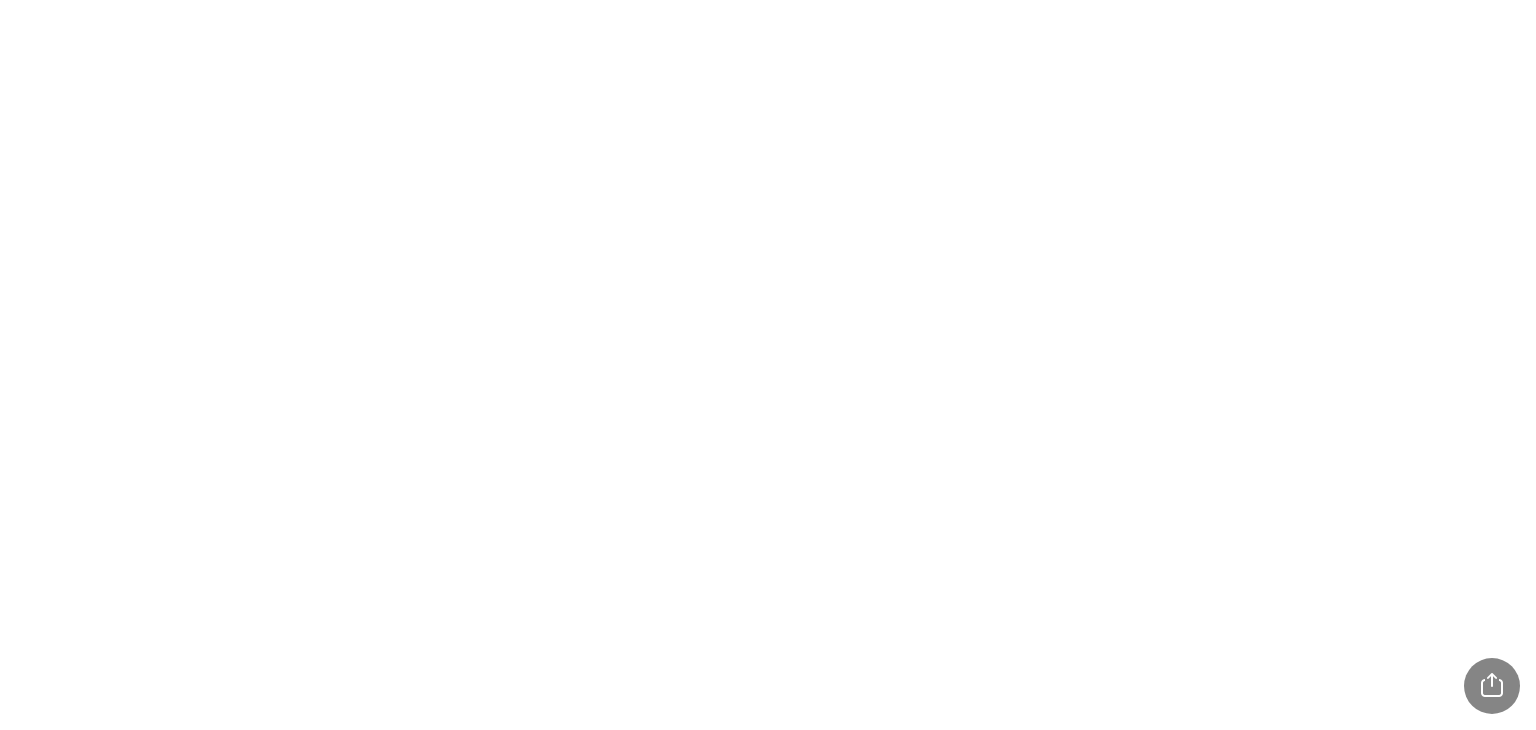 scroll, scrollTop: 0, scrollLeft: 0, axis: both 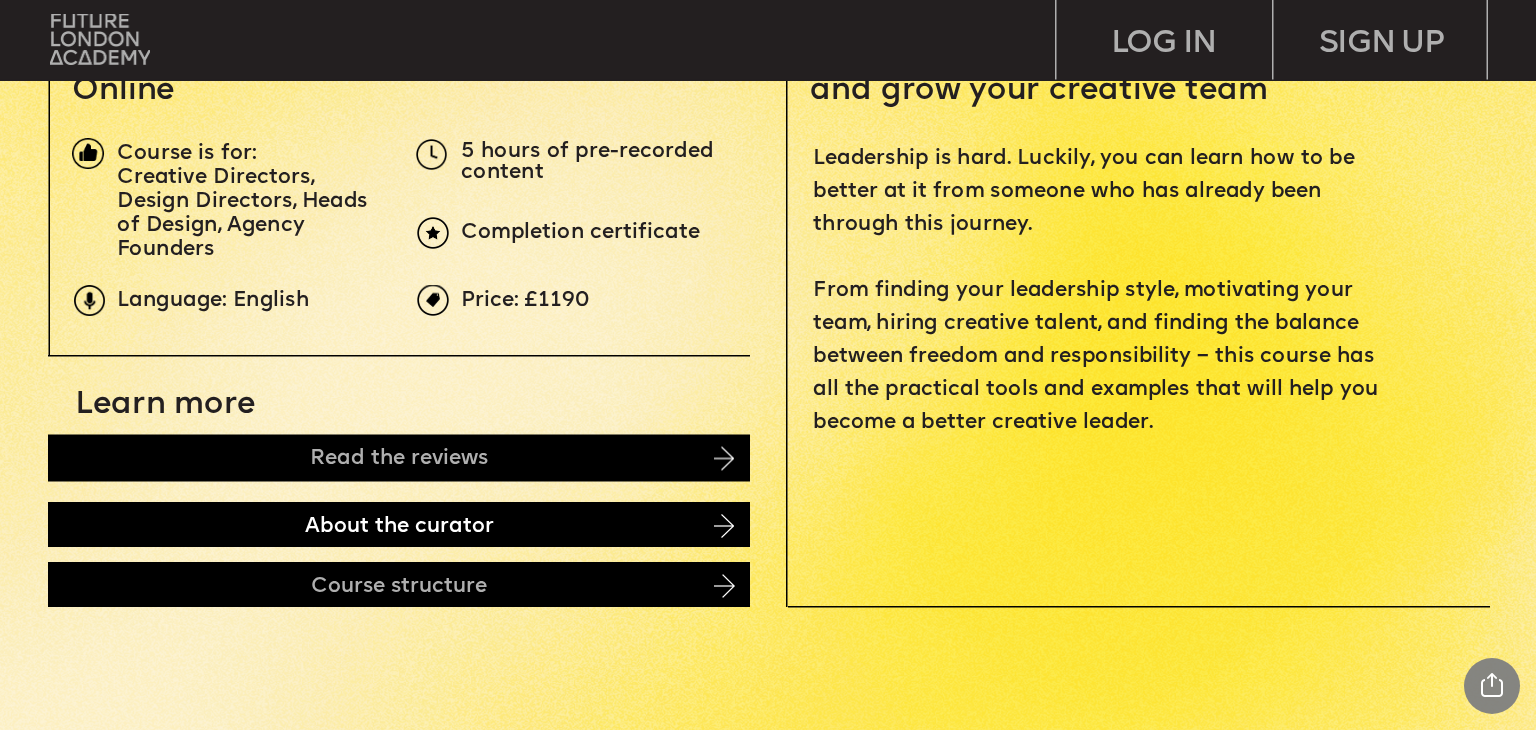 click on "About the curator" at bounding box center [399, 524] 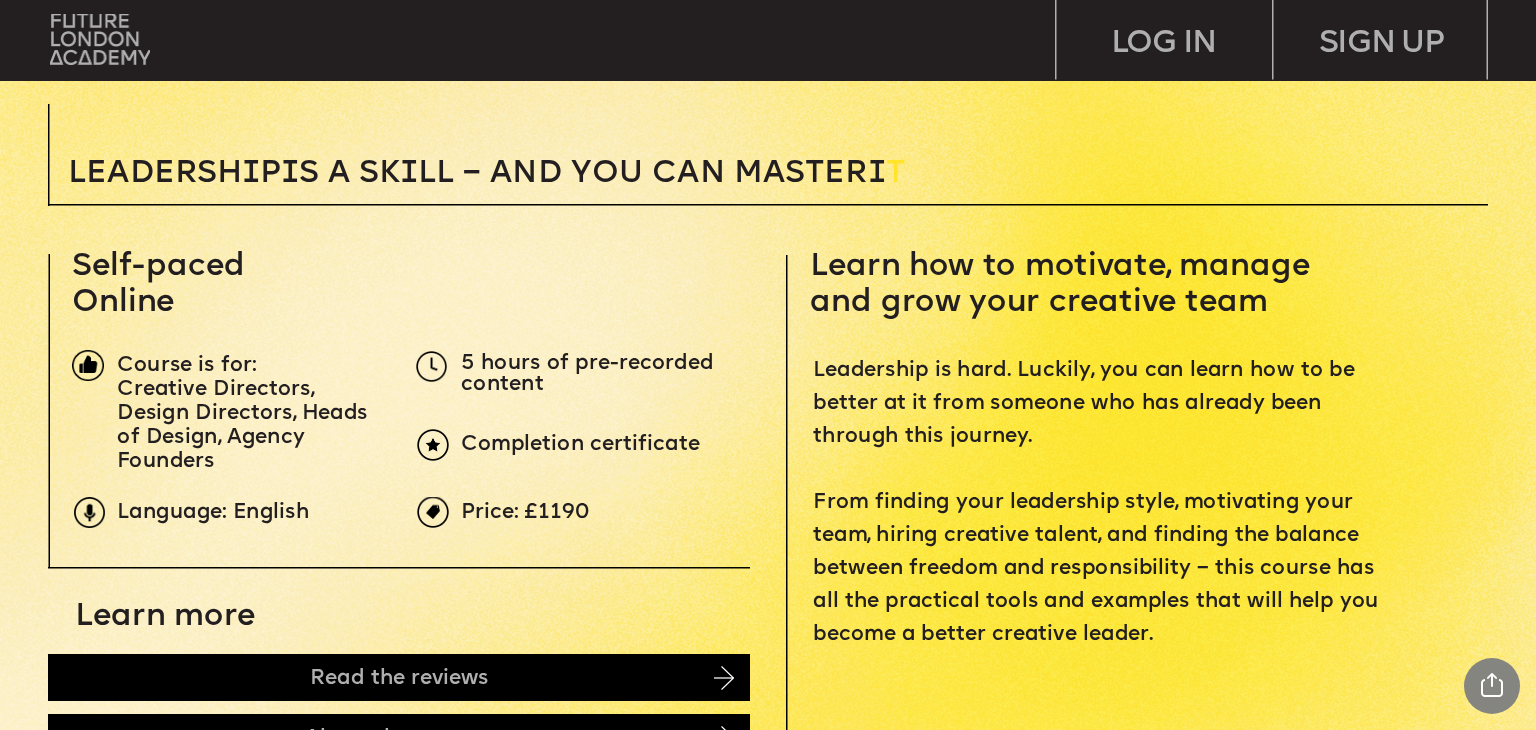 scroll, scrollTop: 731, scrollLeft: 0, axis: vertical 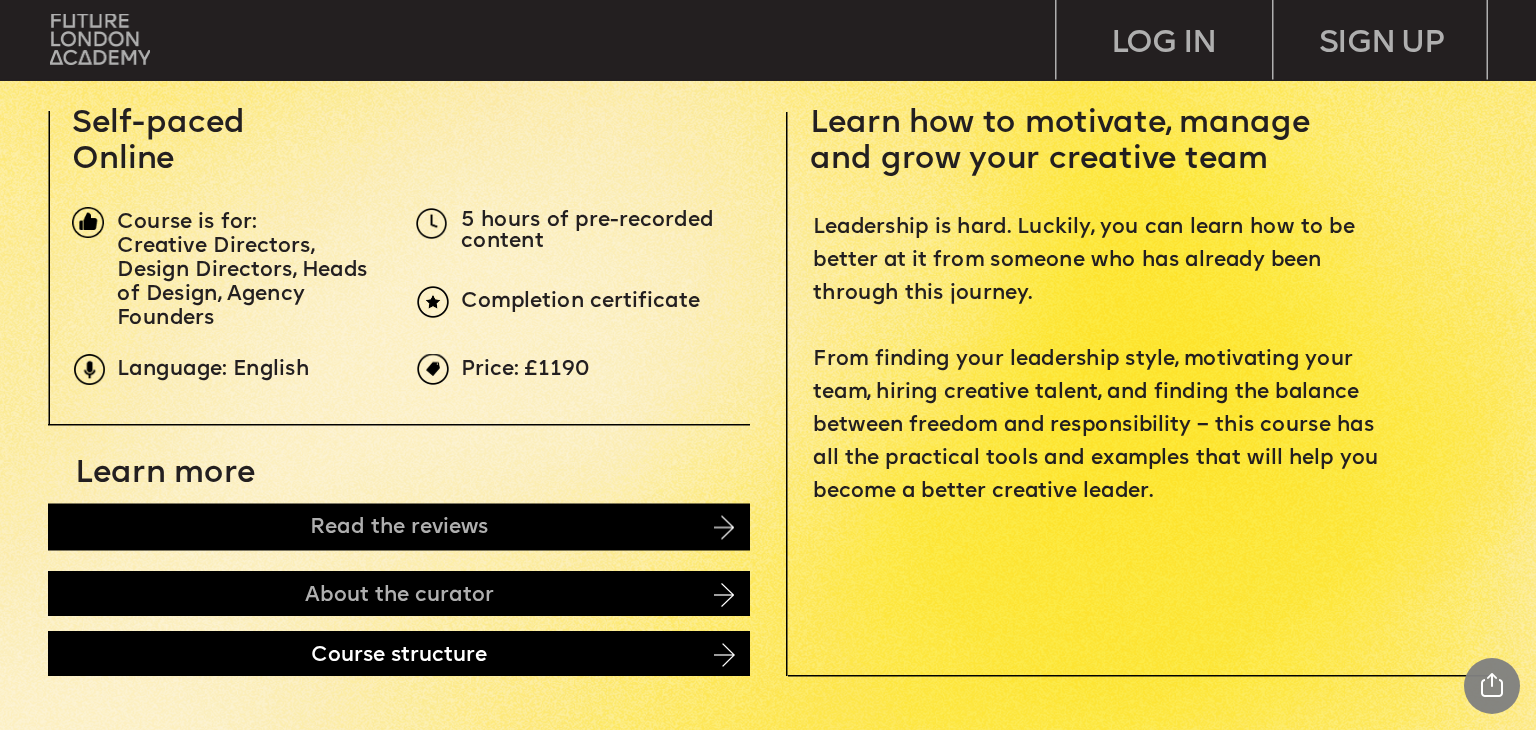 click on "Course structure" at bounding box center [399, 653] 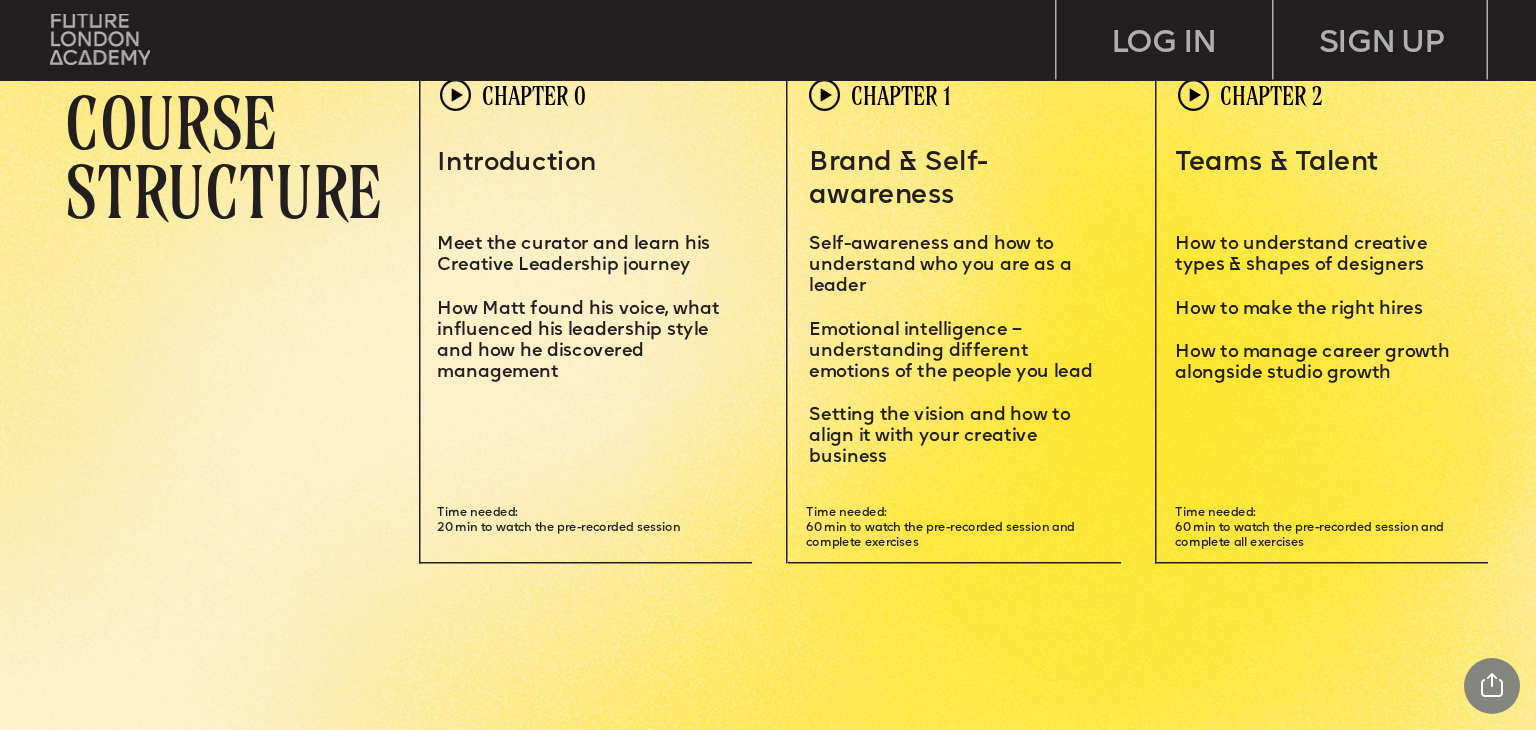 scroll, scrollTop: 4432, scrollLeft: 0, axis: vertical 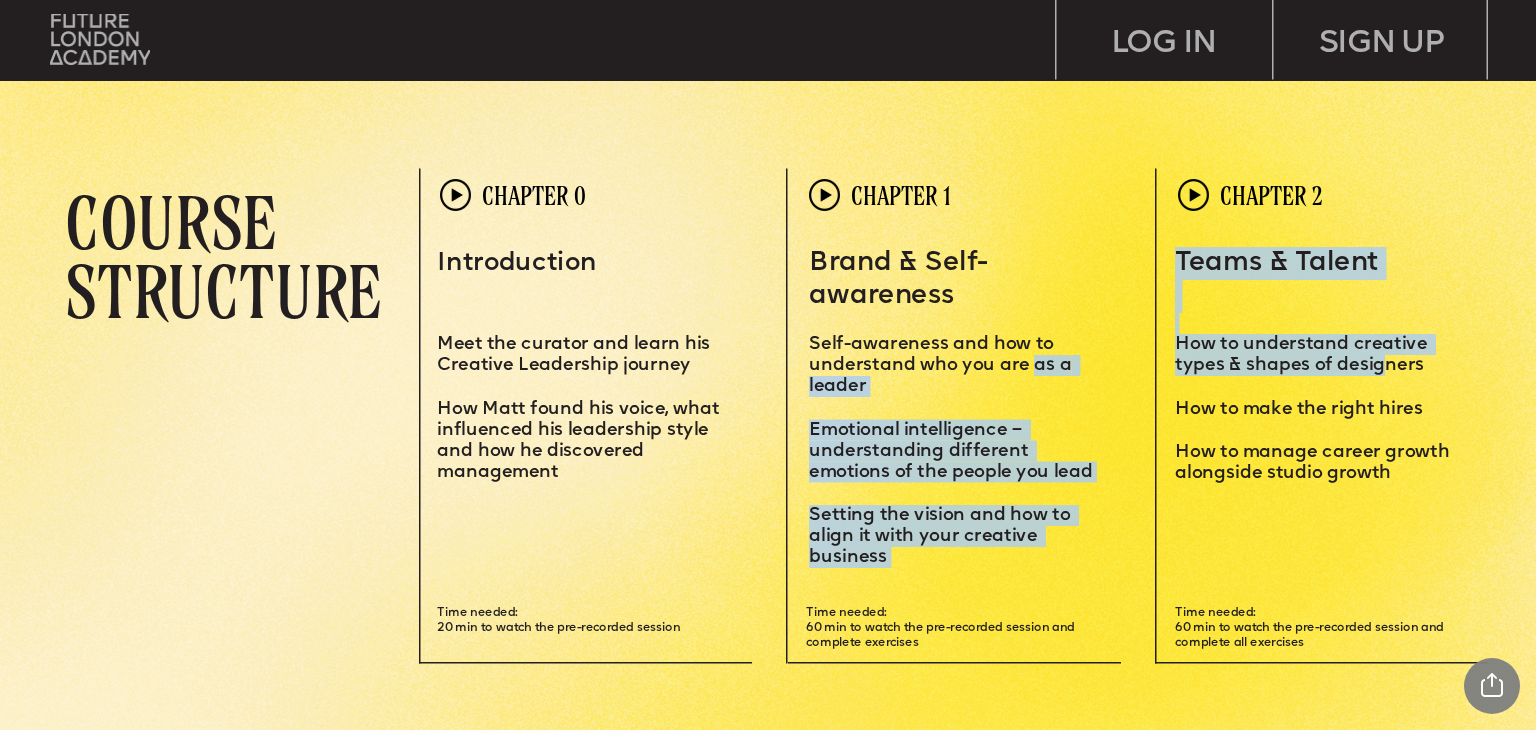 drag, startPoint x: 1378, startPoint y: 375, endPoint x: 1064, endPoint y: 363, distance: 314.22922 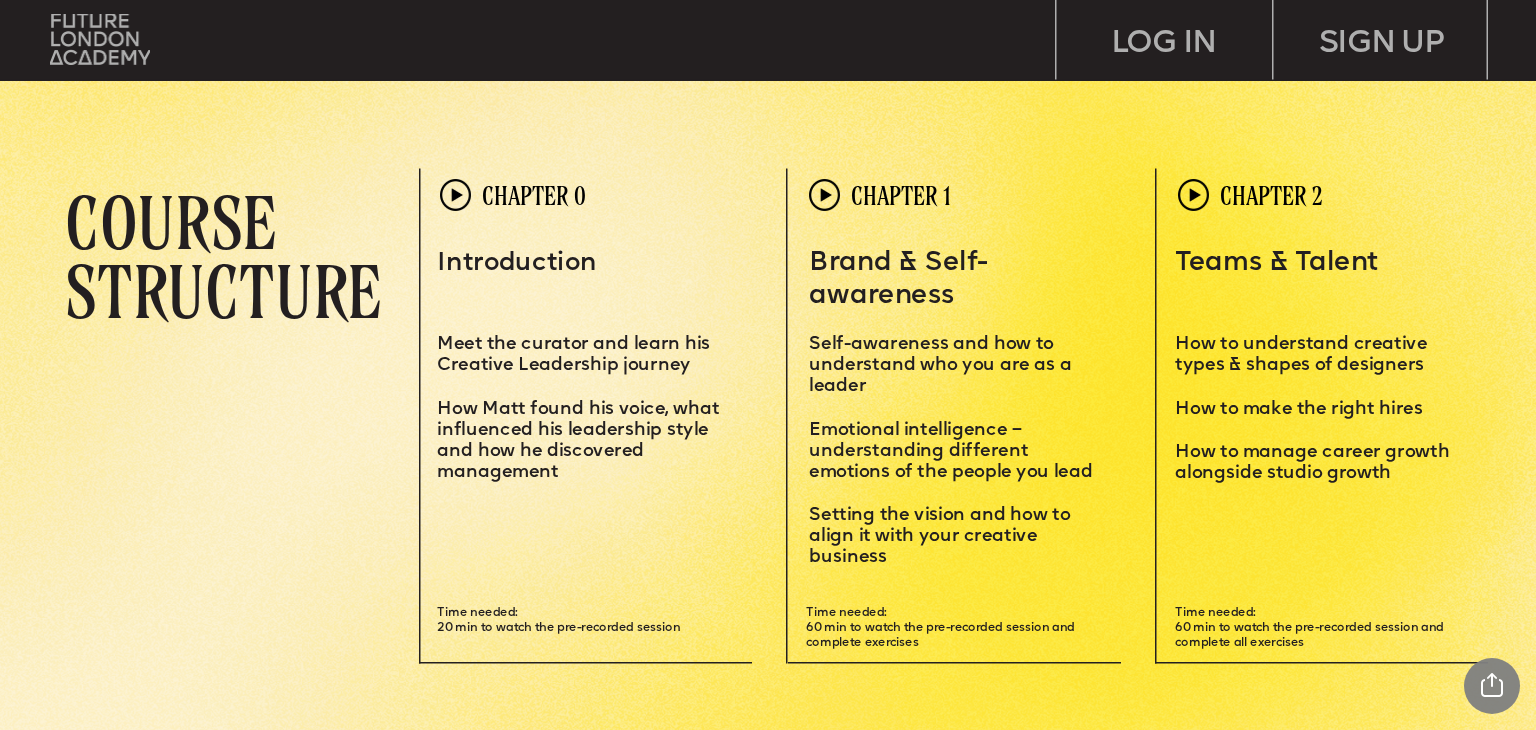 click on "How to manage career growth alongside studio growth" at bounding box center (1324, 451) 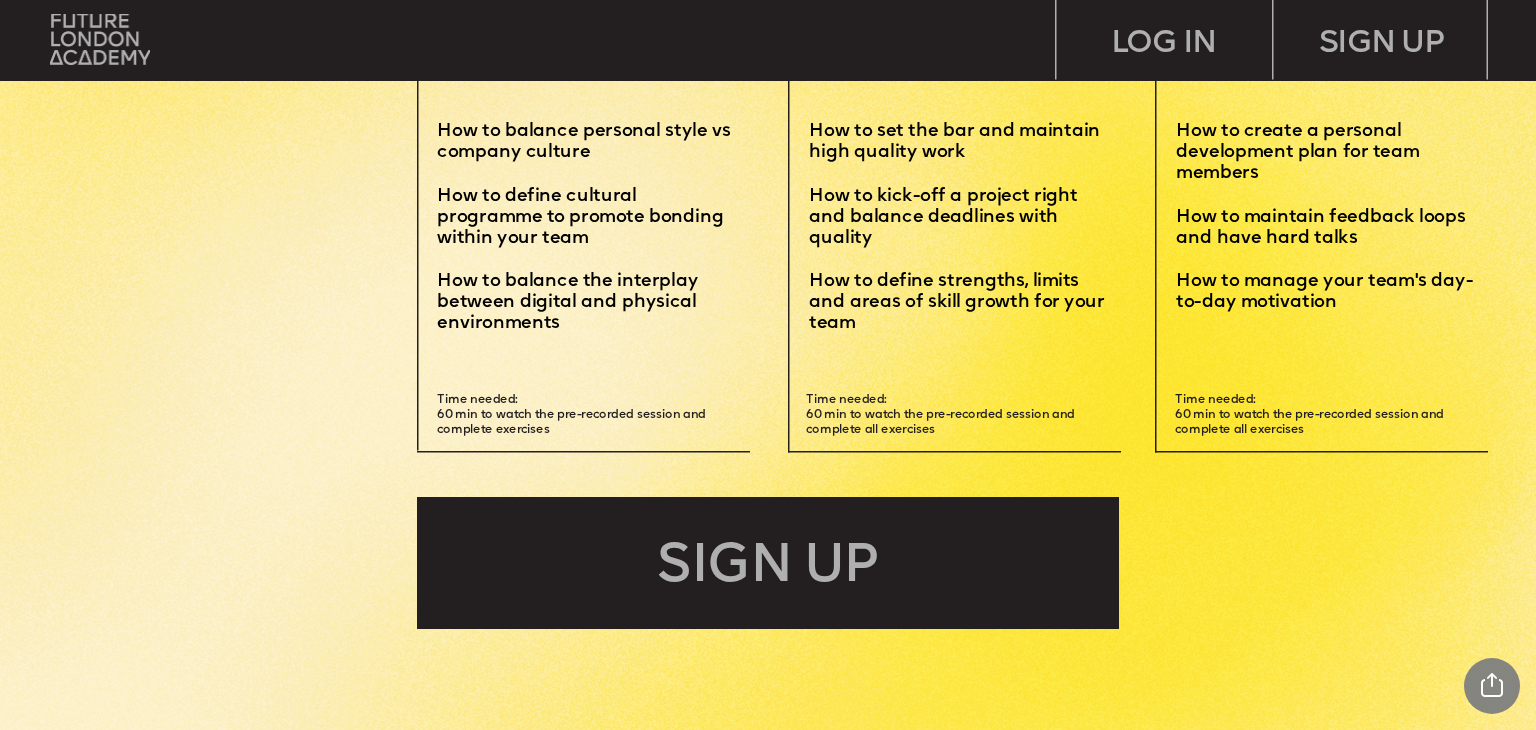 scroll, scrollTop: 5232, scrollLeft: 0, axis: vertical 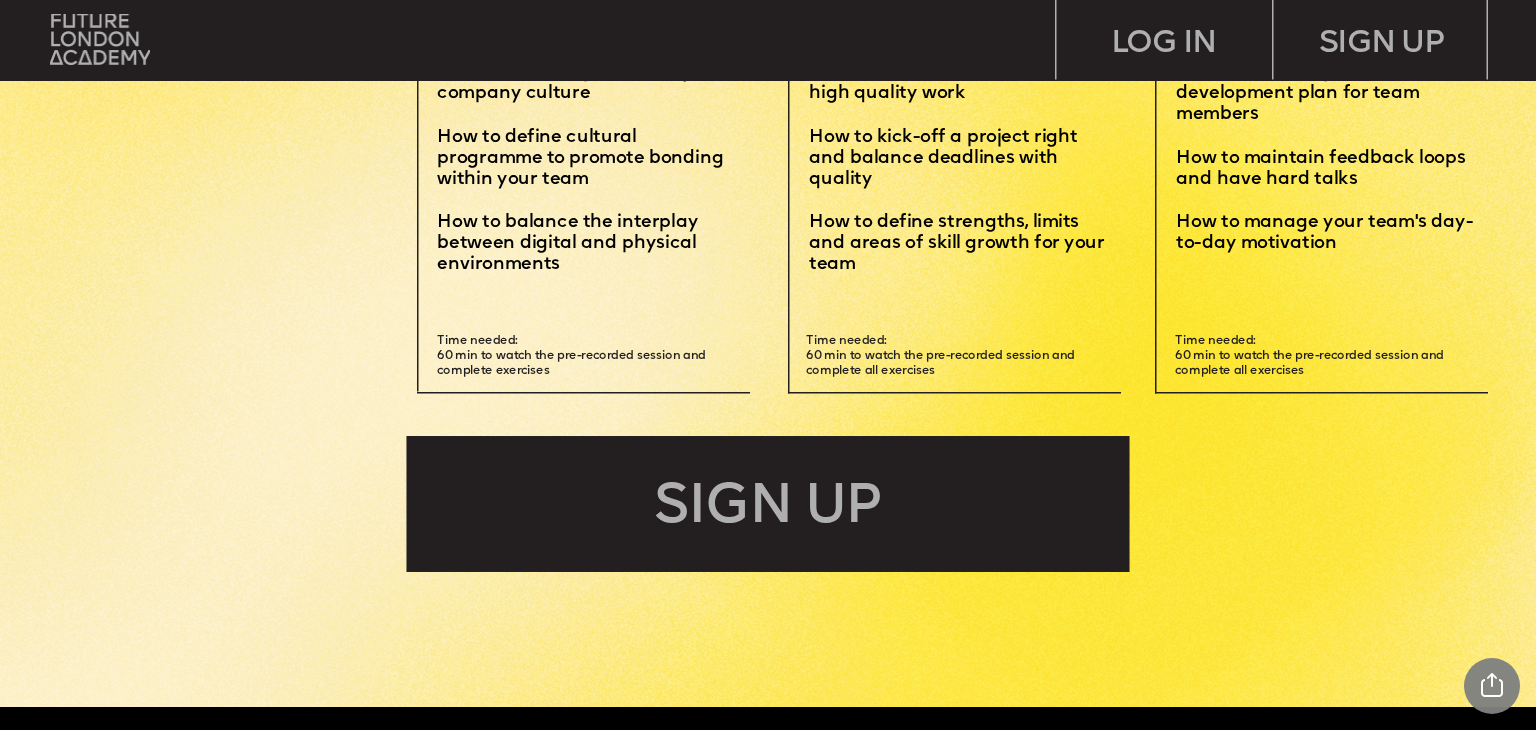 click on "SIGN UP" at bounding box center [767, 504] 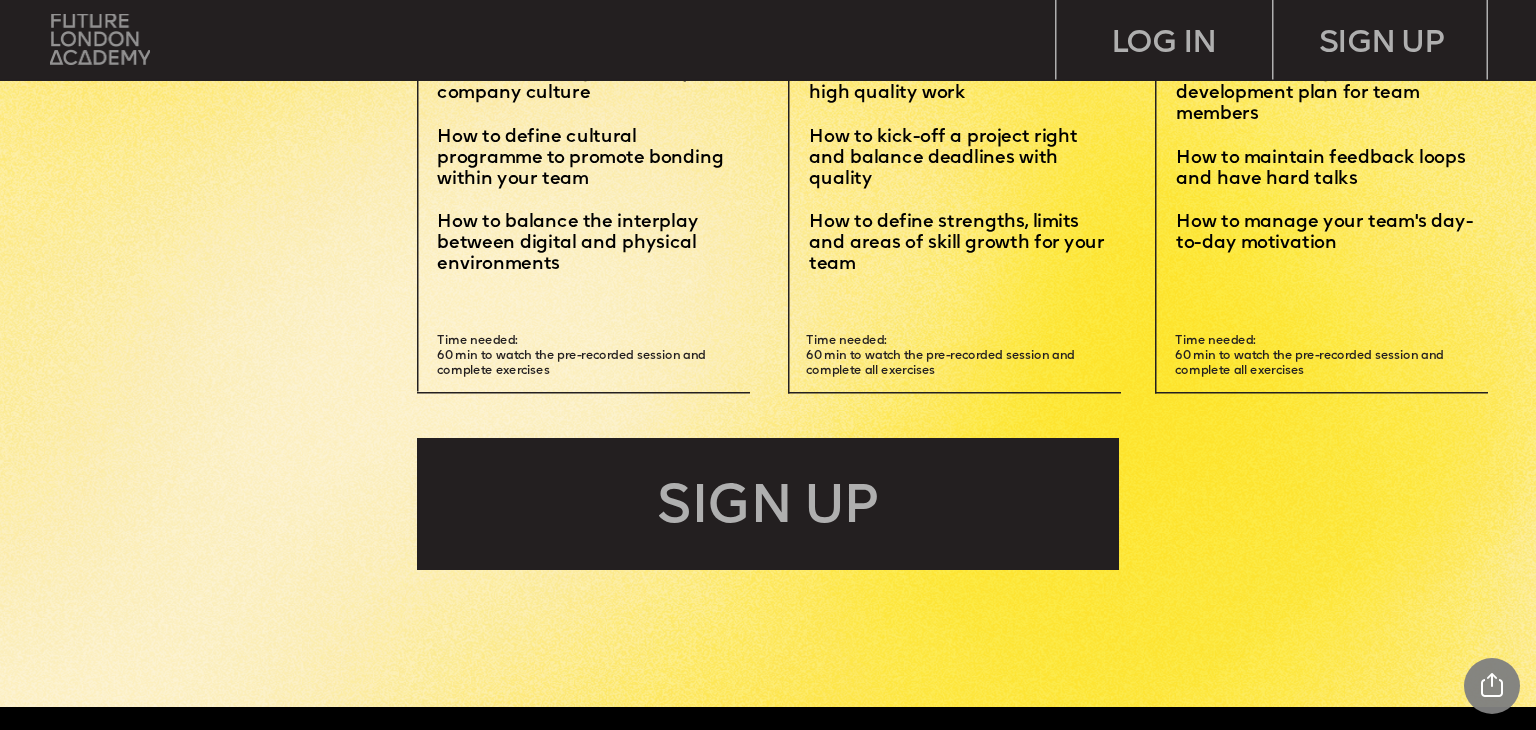 click at bounding box center [100, 39] 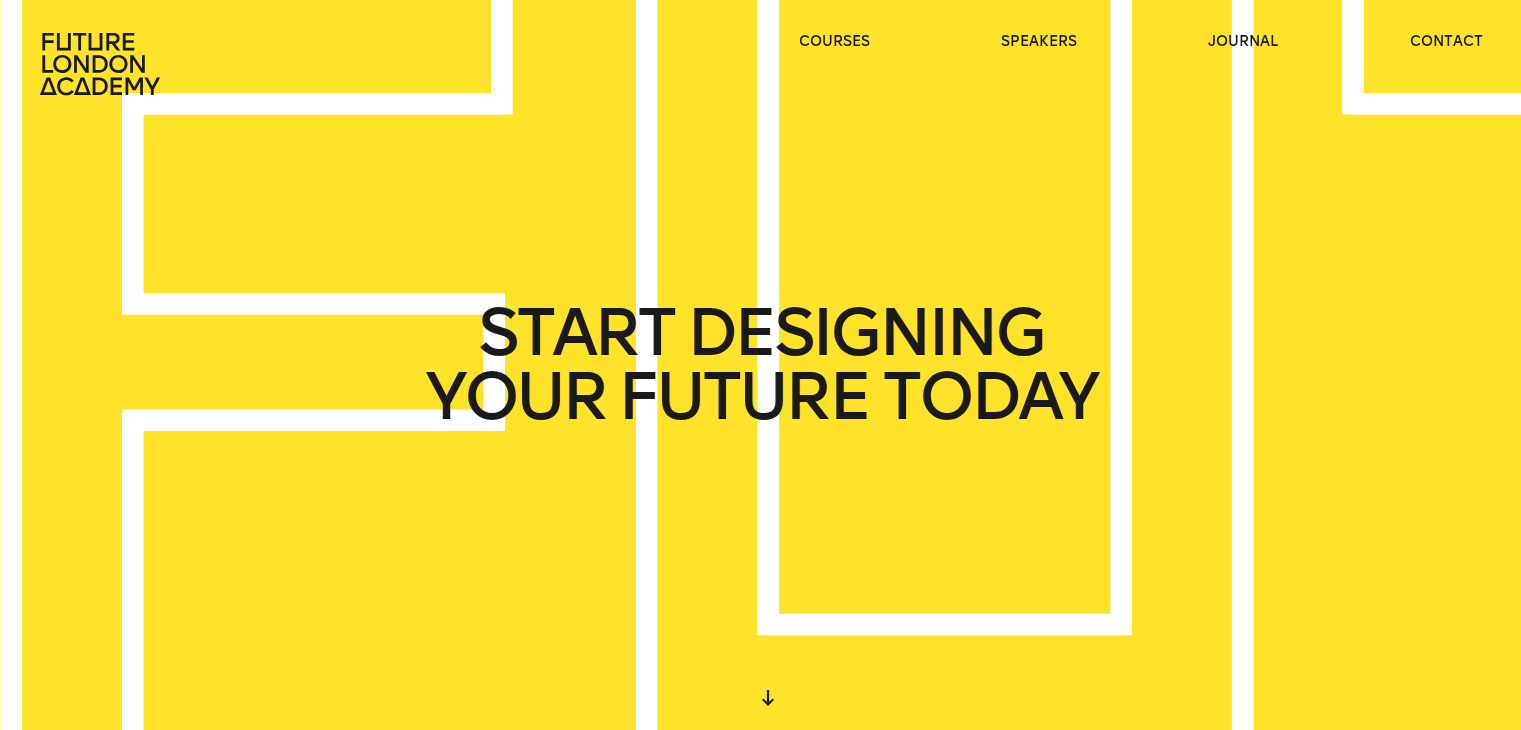 scroll, scrollTop: 0, scrollLeft: 0, axis: both 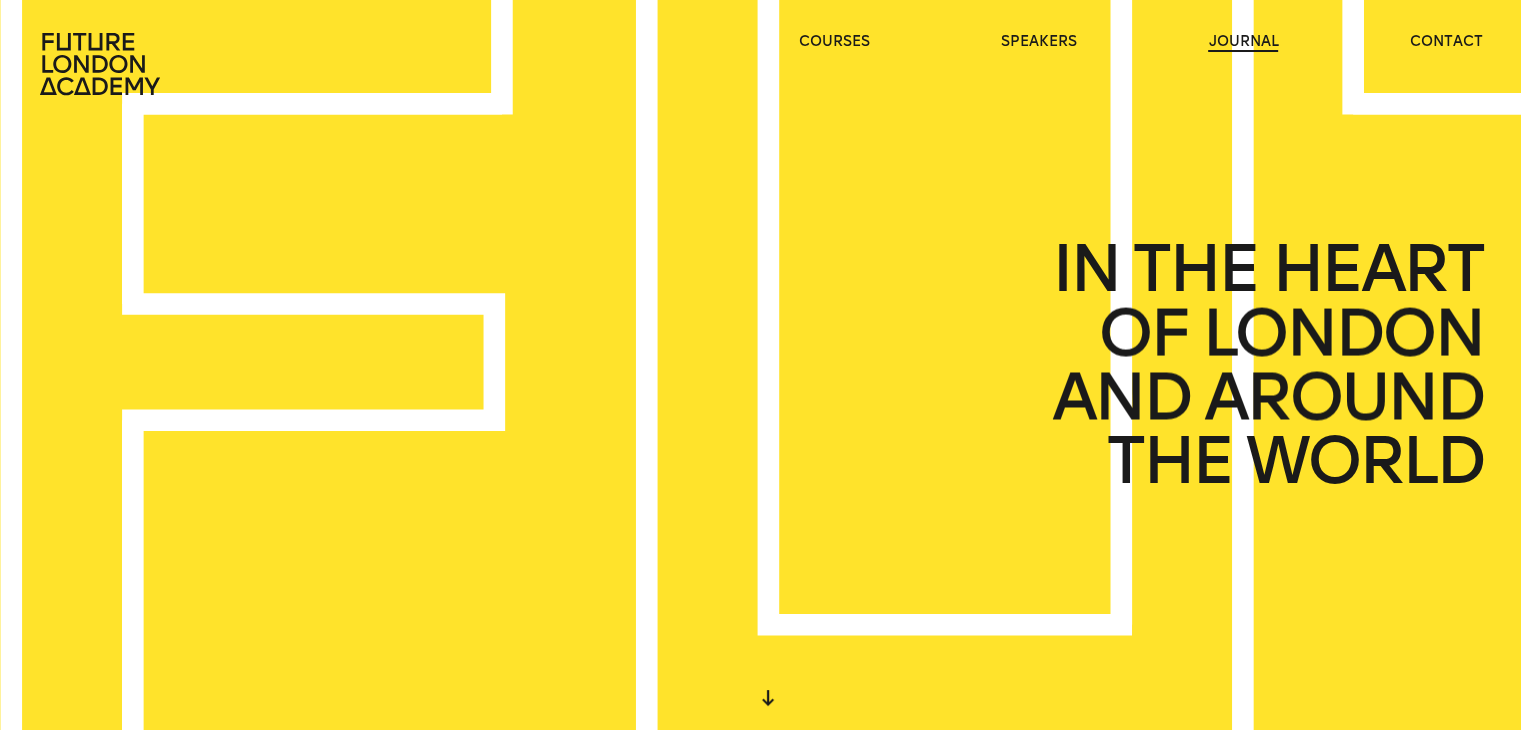 click on "journal" at bounding box center (1243, 42) 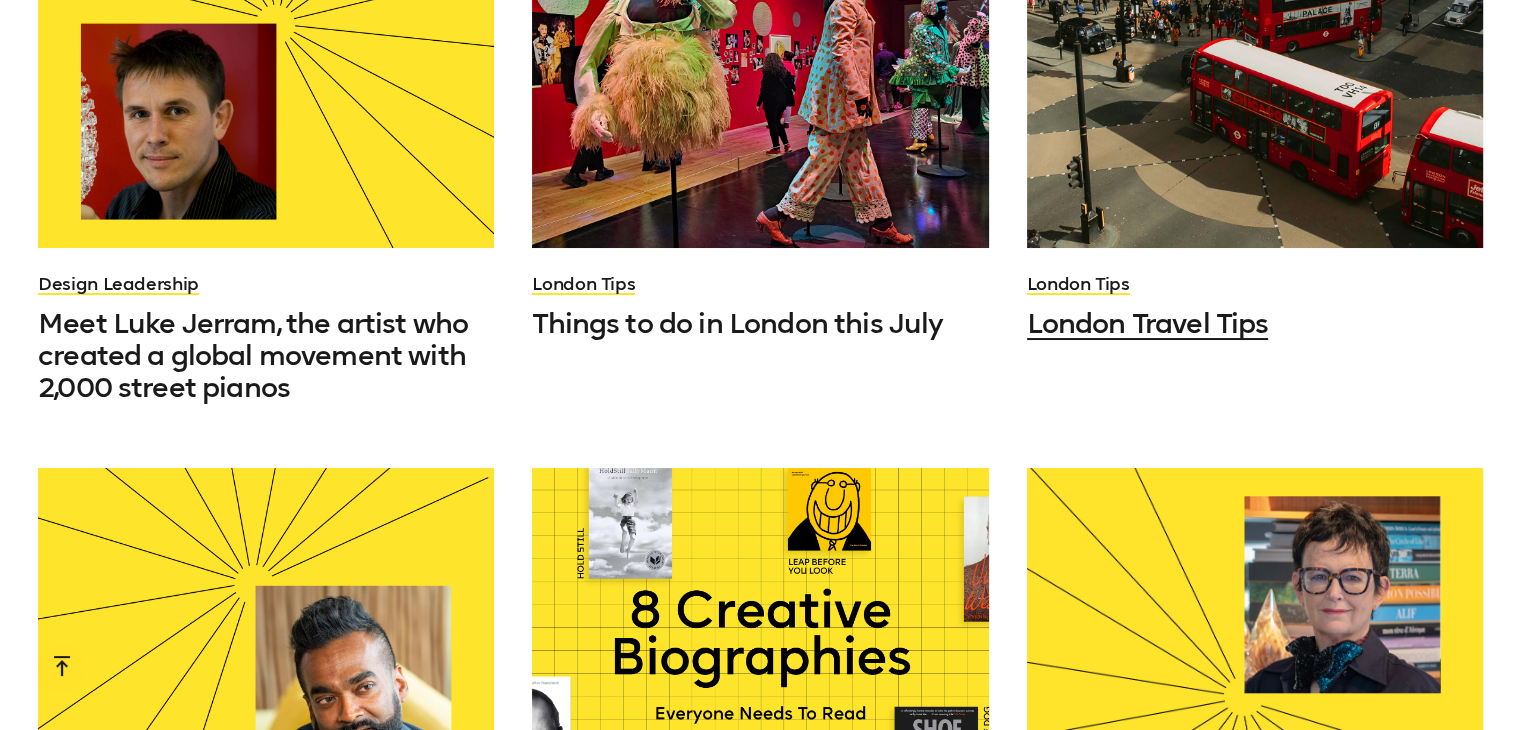 scroll, scrollTop: 1300, scrollLeft: 0, axis: vertical 